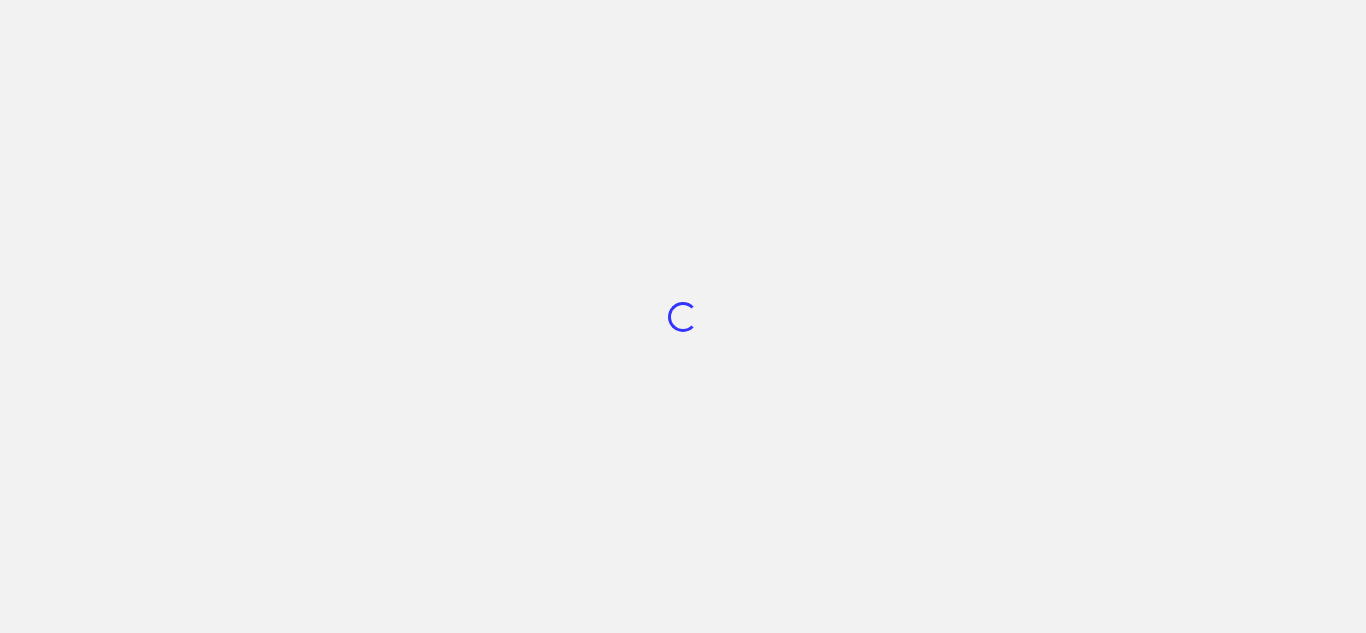 scroll, scrollTop: 0, scrollLeft: 0, axis: both 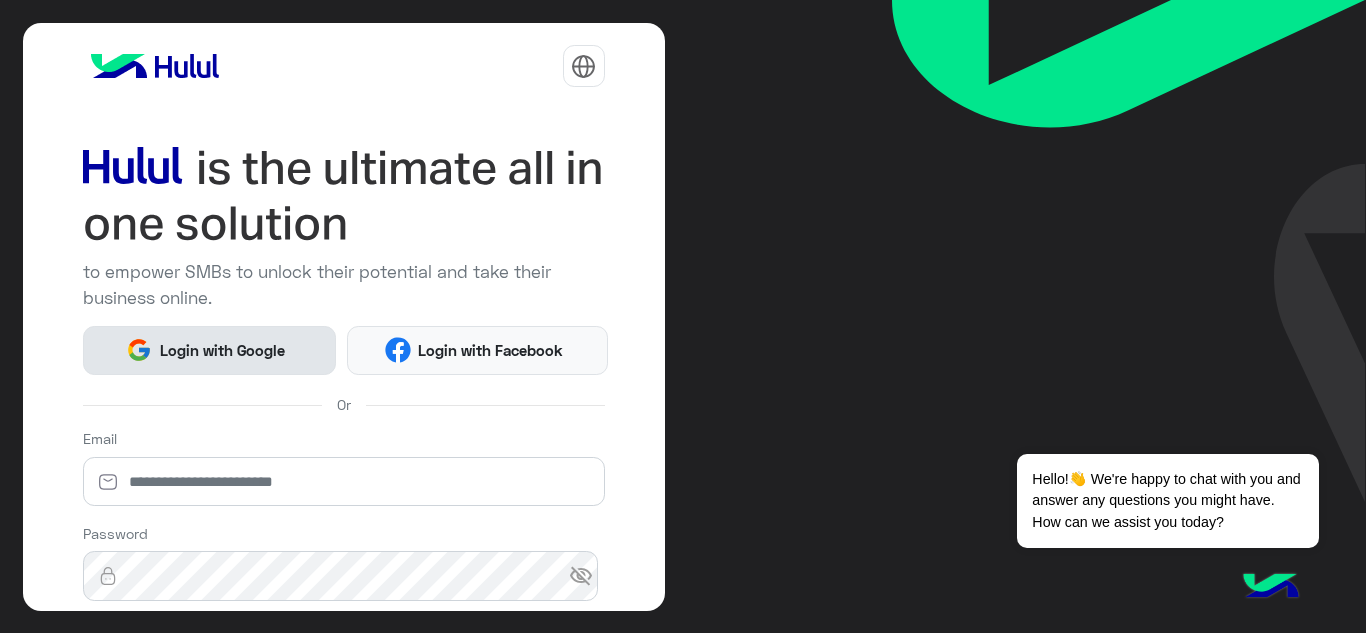 click on "Login with Google" at bounding box center [222, 350] 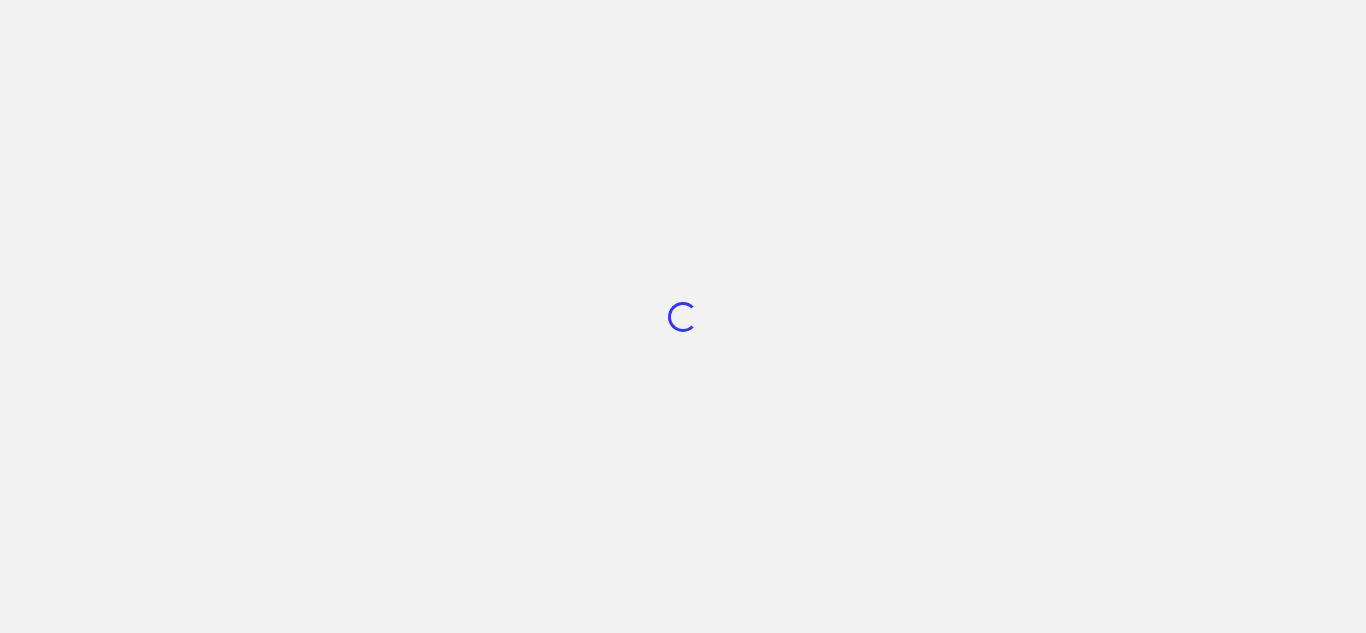 scroll, scrollTop: 0, scrollLeft: 0, axis: both 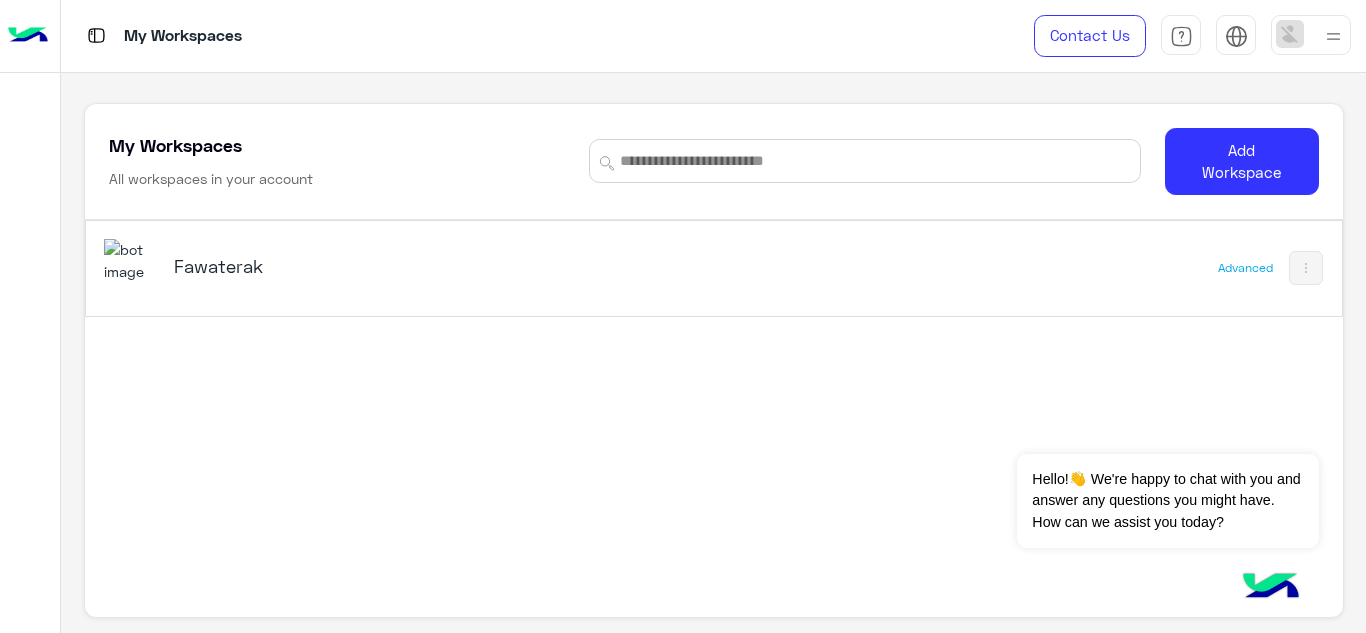 click on "Fawaterak" at bounding box center (393, 266) 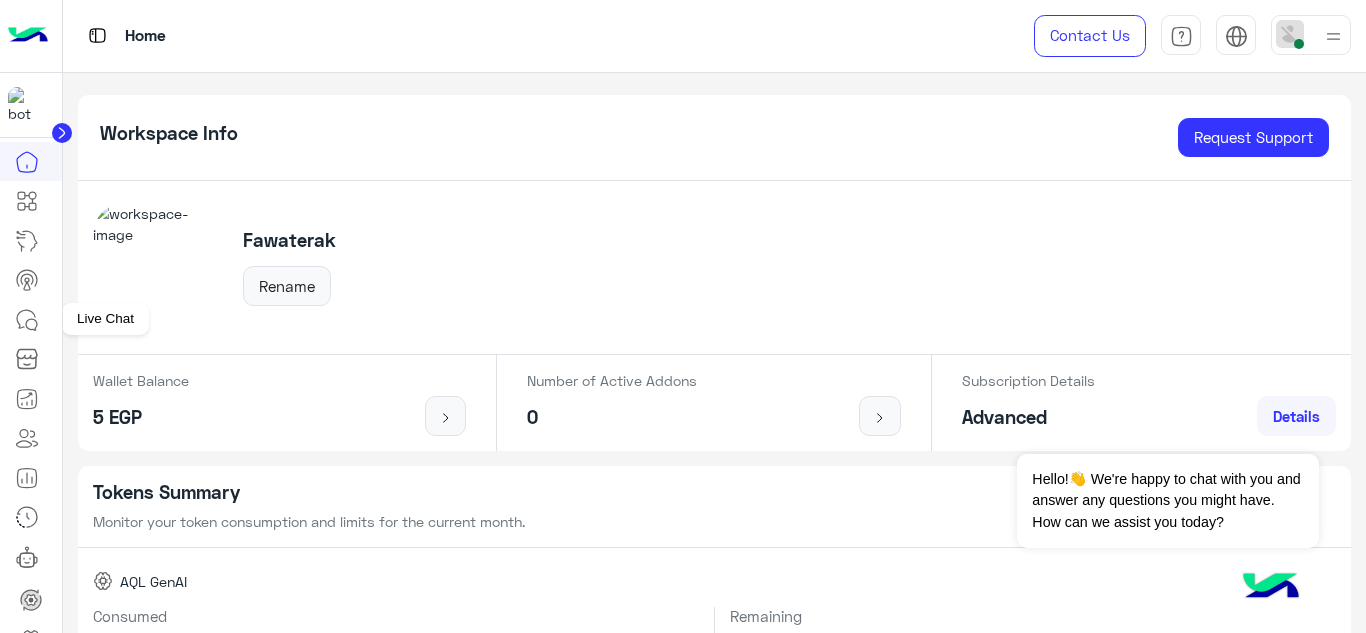 click at bounding box center (27, 320) 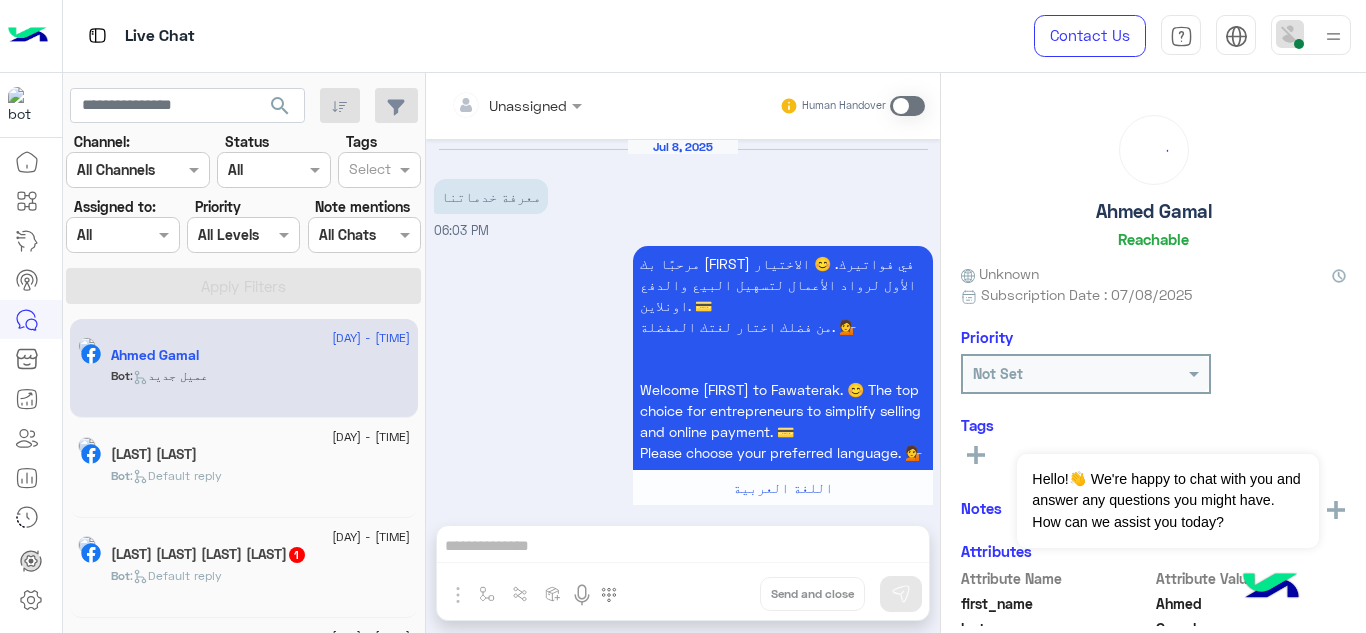 scroll, scrollTop: 734, scrollLeft: 0, axis: vertical 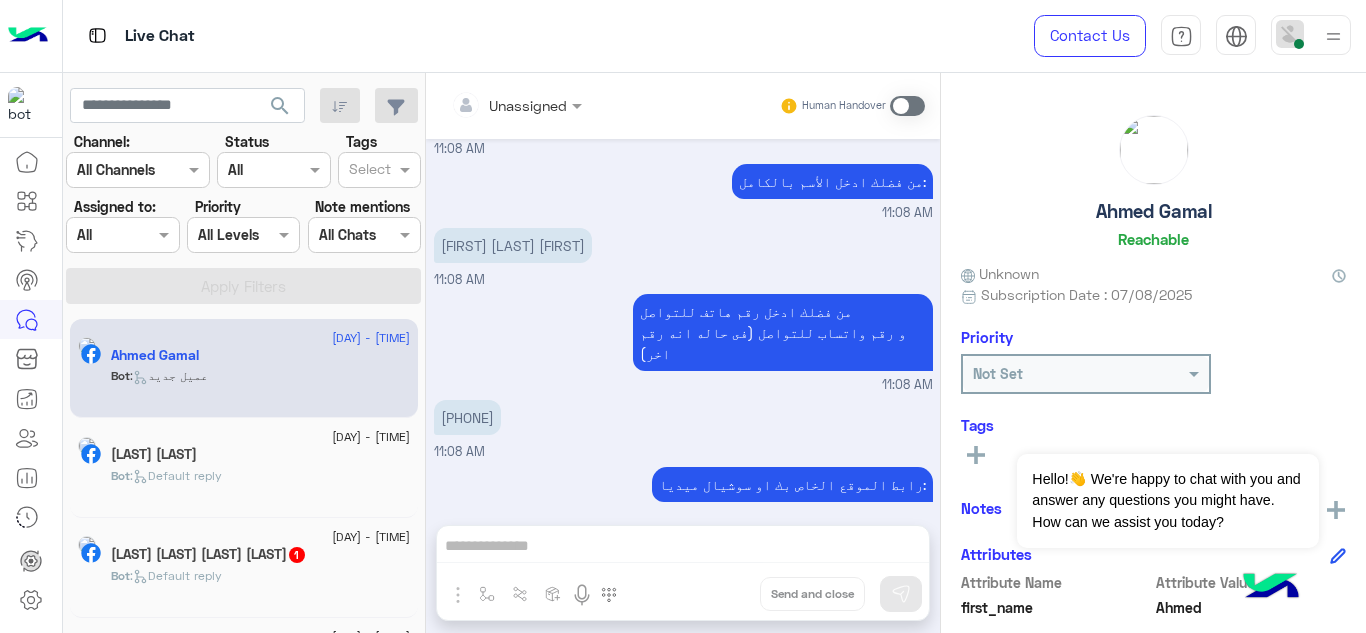 click on "من فضلك ادخل رقم هاتف للتواصل  و رقم واتساب للتواصل (فى حاله انه رقم اخر) [PHONE]" at bounding box center (783, 332) 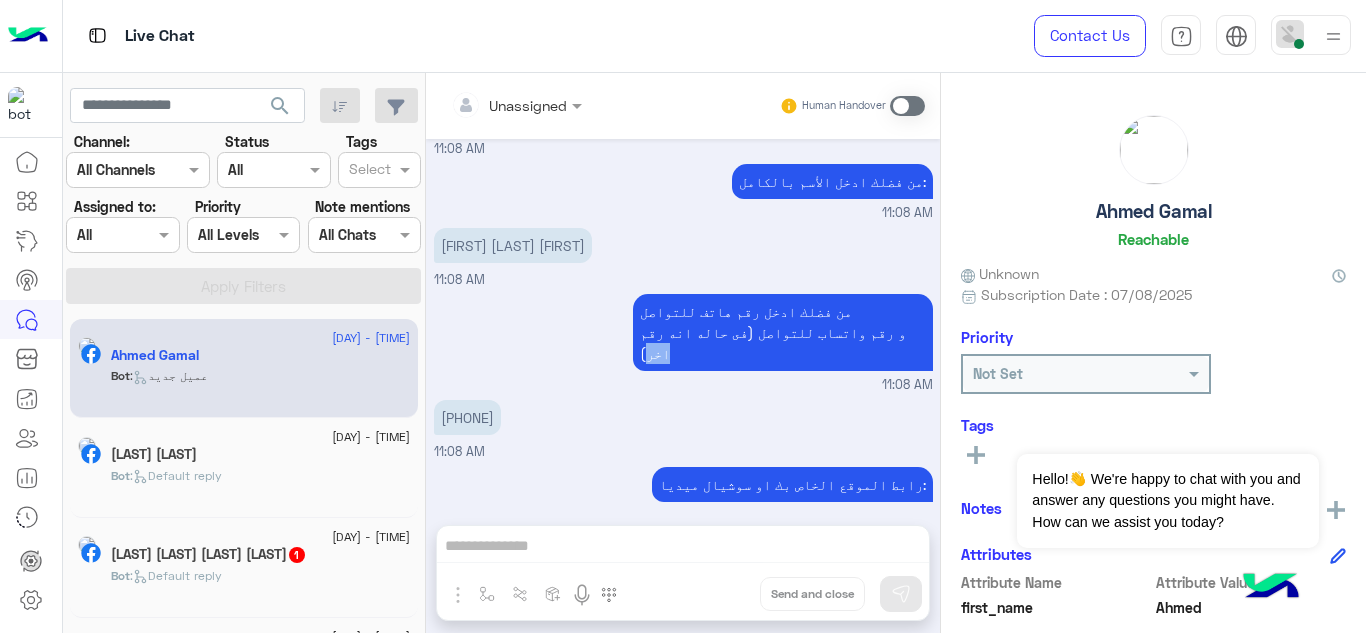 click on "من فضلك ادخل رقم هاتف للتواصل  و رقم واتساب للتواصل (فى حاله انه رقم اخر) [PHONE]" at bounding box center [783, 332] 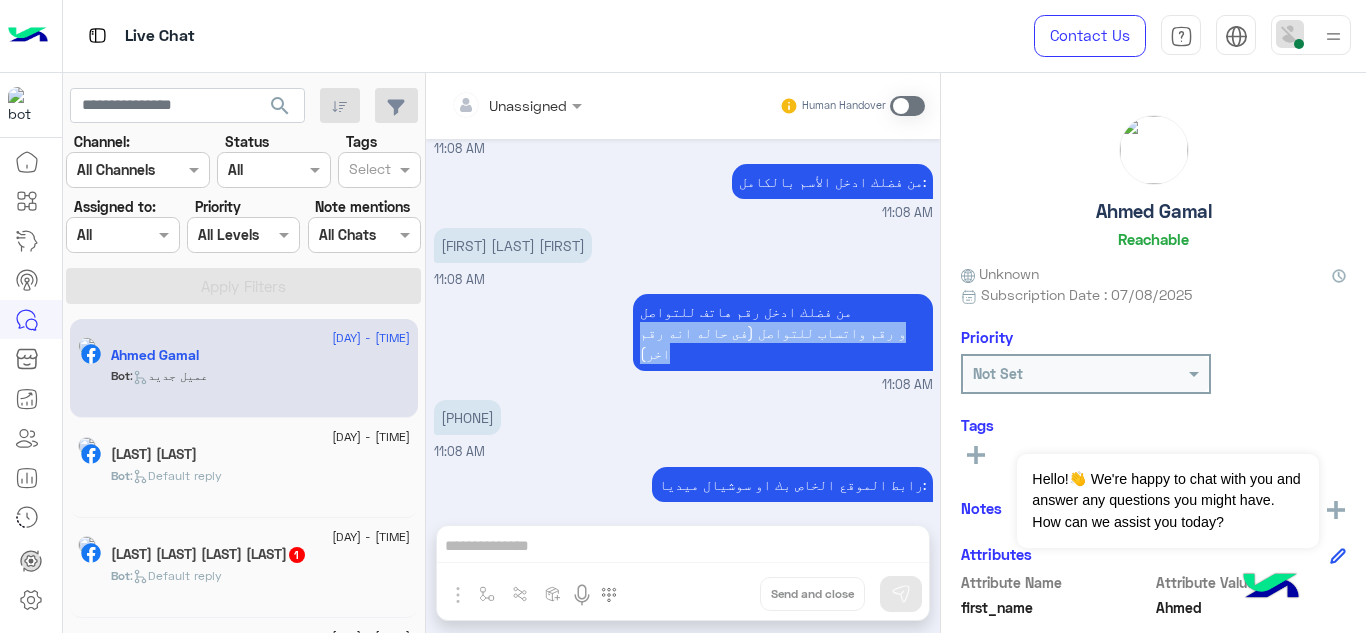 click on "من فضلك ادخل رقم هاتف للتواصل  و رقم واتساب للتواصل (فى حاله انه رقم اخر) [PHONE]" at bounding box center [783, 332] 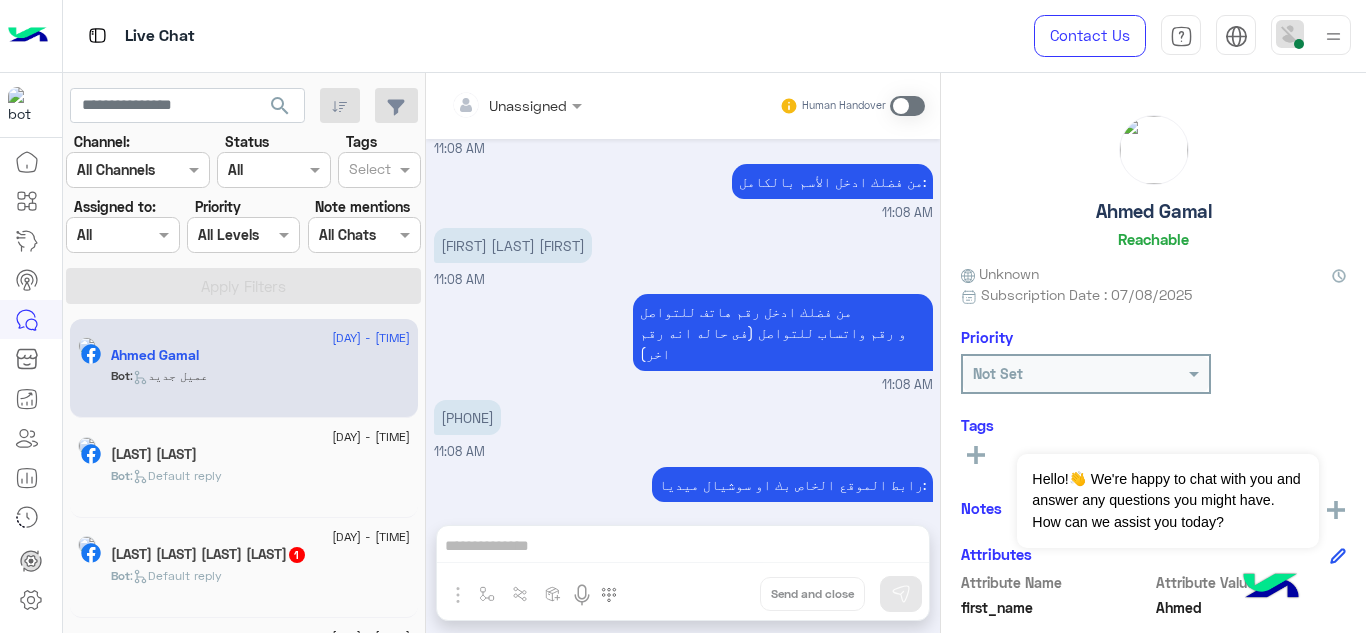 click on "من فضلك ادخل رقم هاتف للتواصل  و رقم واتساب للتواصل (فى حاله انه رقم اخر) [PHONE]" at bounding box center [783, 332] 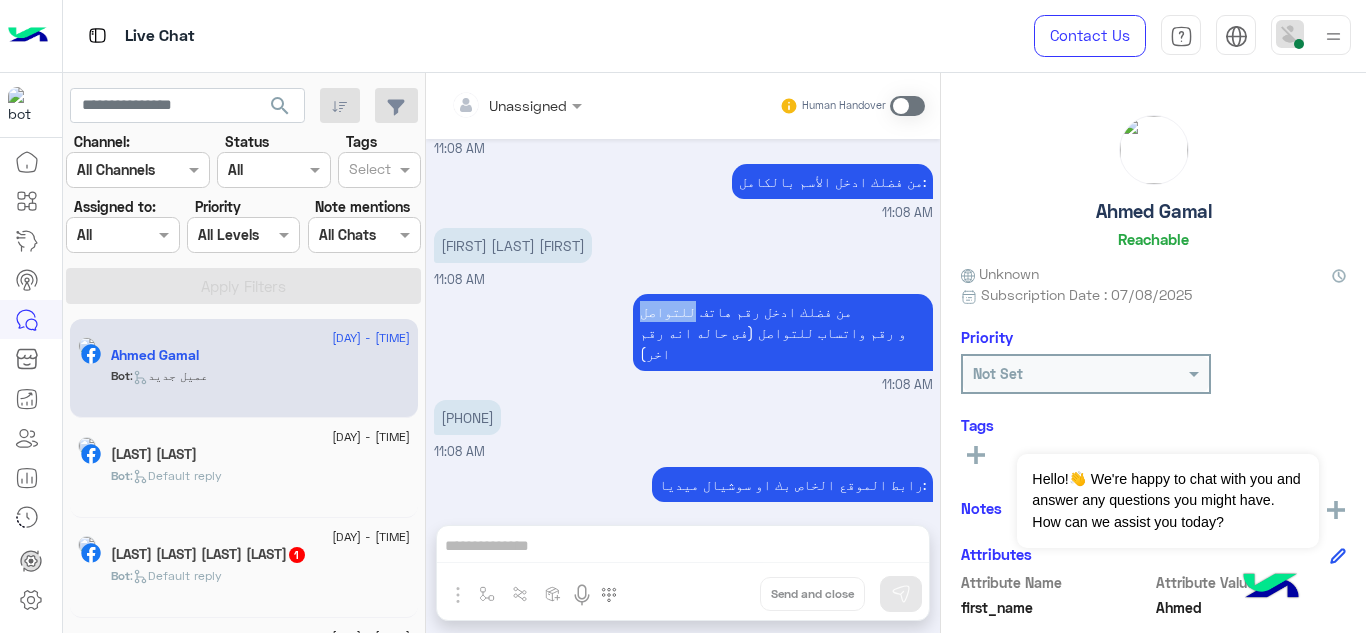 click on "من فضلك ادخل رقم هاتف للتواصل  و رقم واتساب للتواصل (فى حاله انه رقم اخر) [PHONE]" at bounding box center (783, 332) 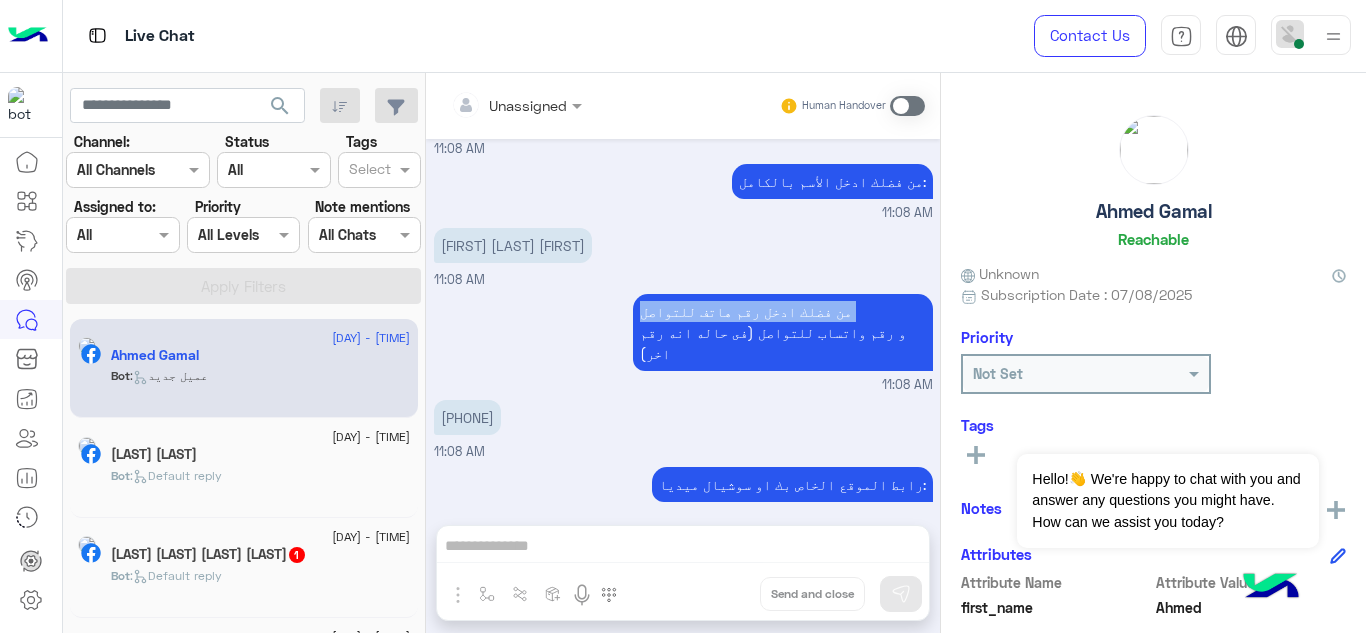 click on "من فضلك ادخل رقم هاتف للتواصل  و رقم واتساب للتواصل (فى حاله انه رقم اخر) [PHONE]" at bounding box center (783, 332) 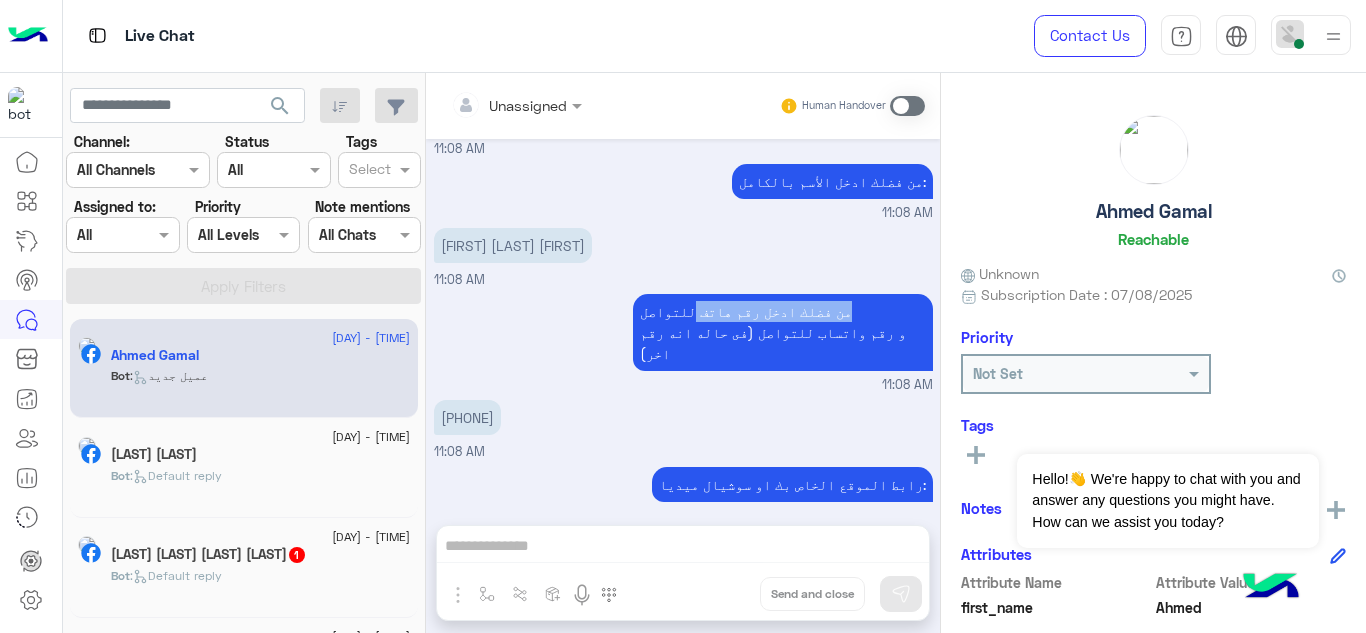 click on "من فضلك ادخل رقم هاتف للتواصل  و رقم واتساب للتواصل (فى حاله انه رقم اخر) [PHONE]" at bounding box center (783, 332) 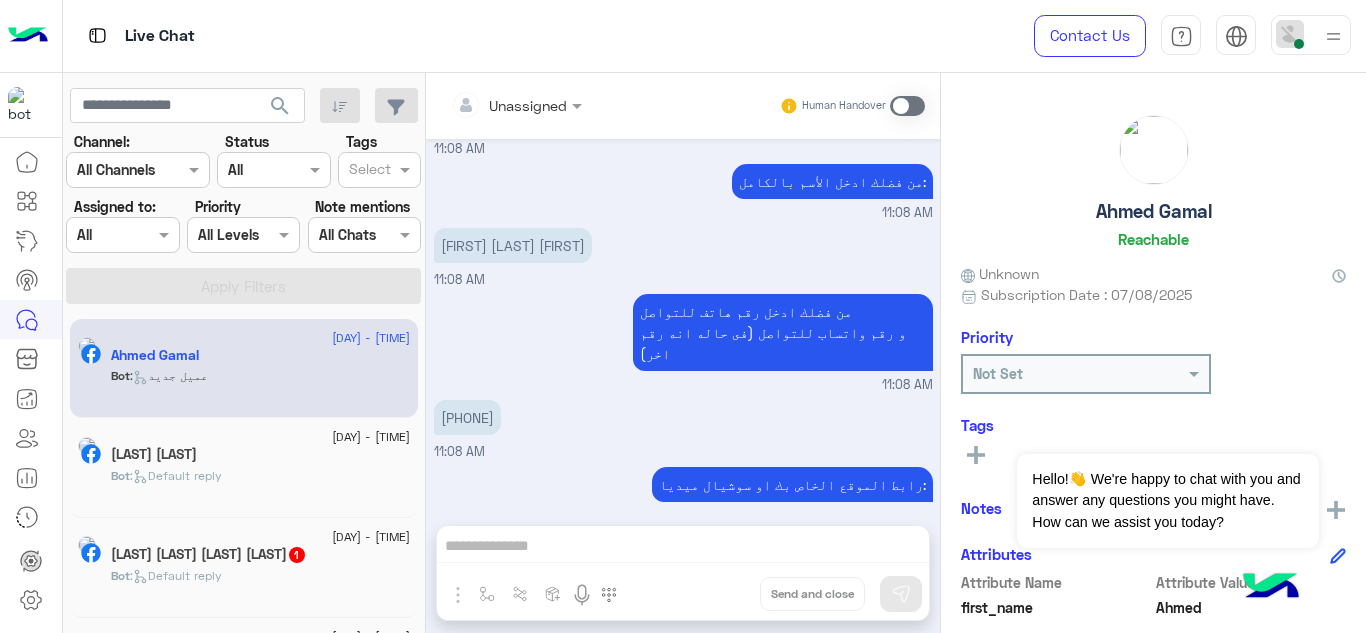 click on "من فضلك ادخل رقم هاتف للتواصل  و رقم واتساب للتواصل (فى حاله انه رقم اخر) [PHONE]" at bounding box center (783, 332) 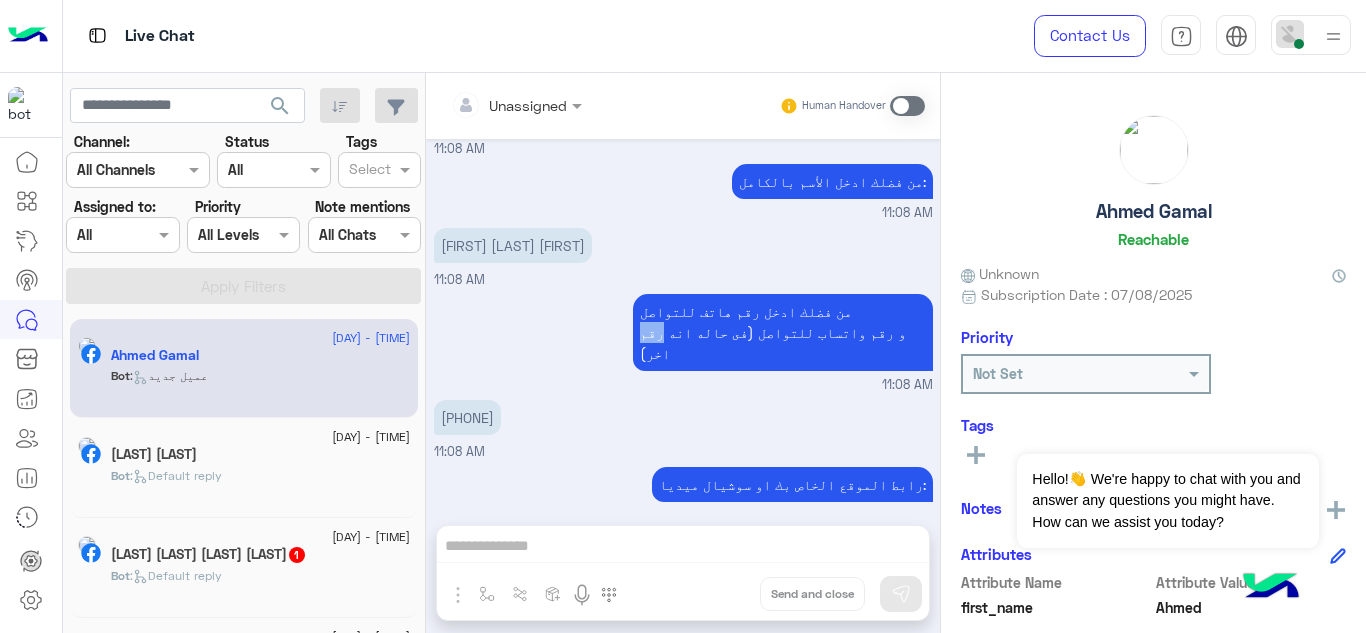 click on "من فضلك ادخل رقم هاتف للتواصل  و رقم واتساب للتواصل (فى حاله انه رقم اخر) [PHONE]" at bounding box center [783, 332] 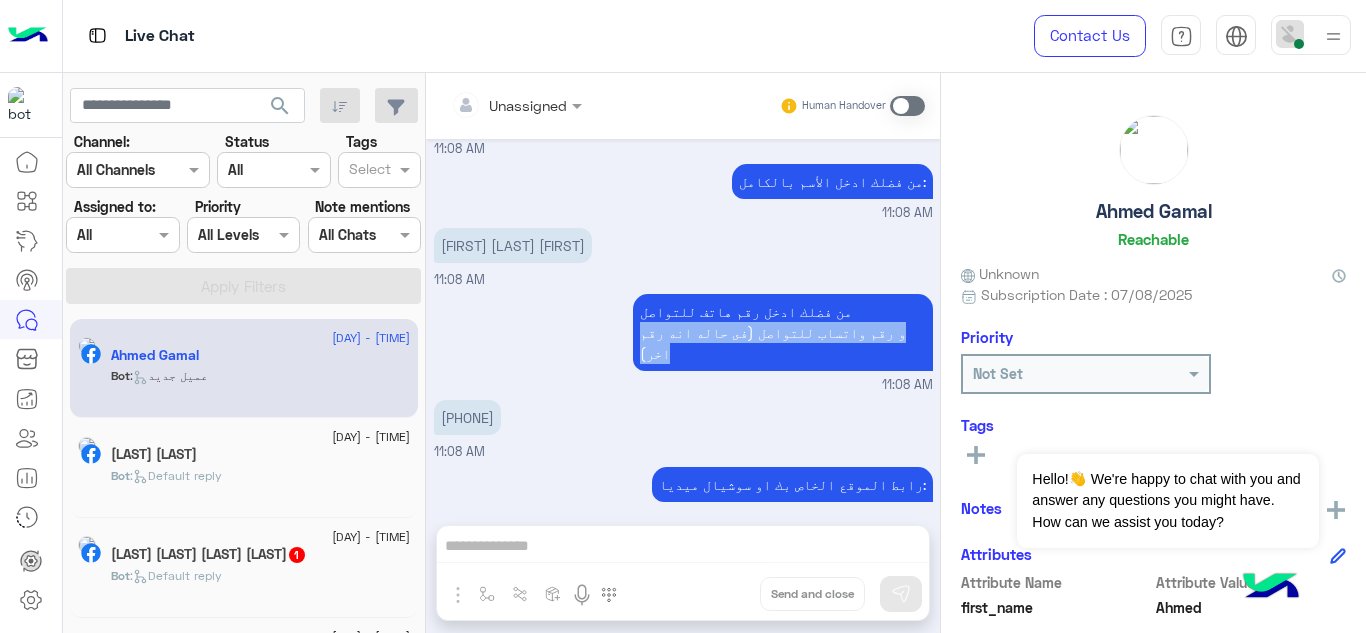 click on "من فضلك ادخل رقم هاتف للتواصل  و رقم واتساب للتواصل (فى حاله انه رقم اخر) [PHONE]" at bounding box center (783, 332) 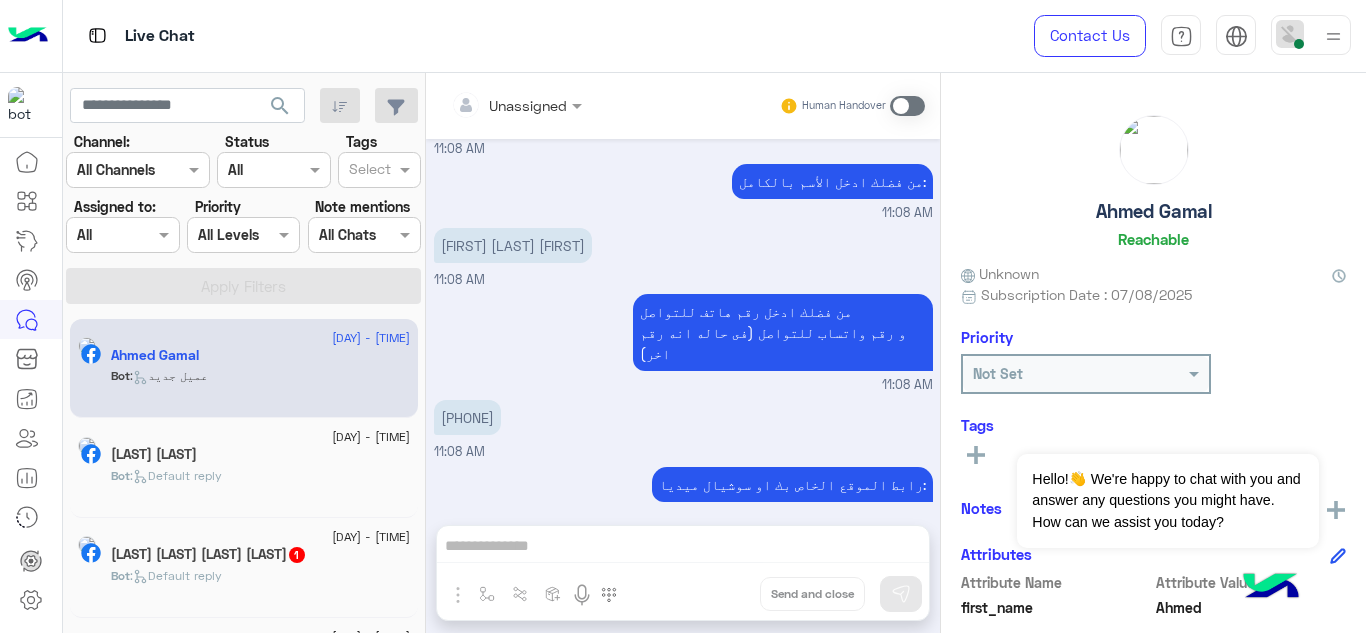 click on "رابط الموقع الخاص بك او سوشيال ميديا:" at bounding box center [792, 484] 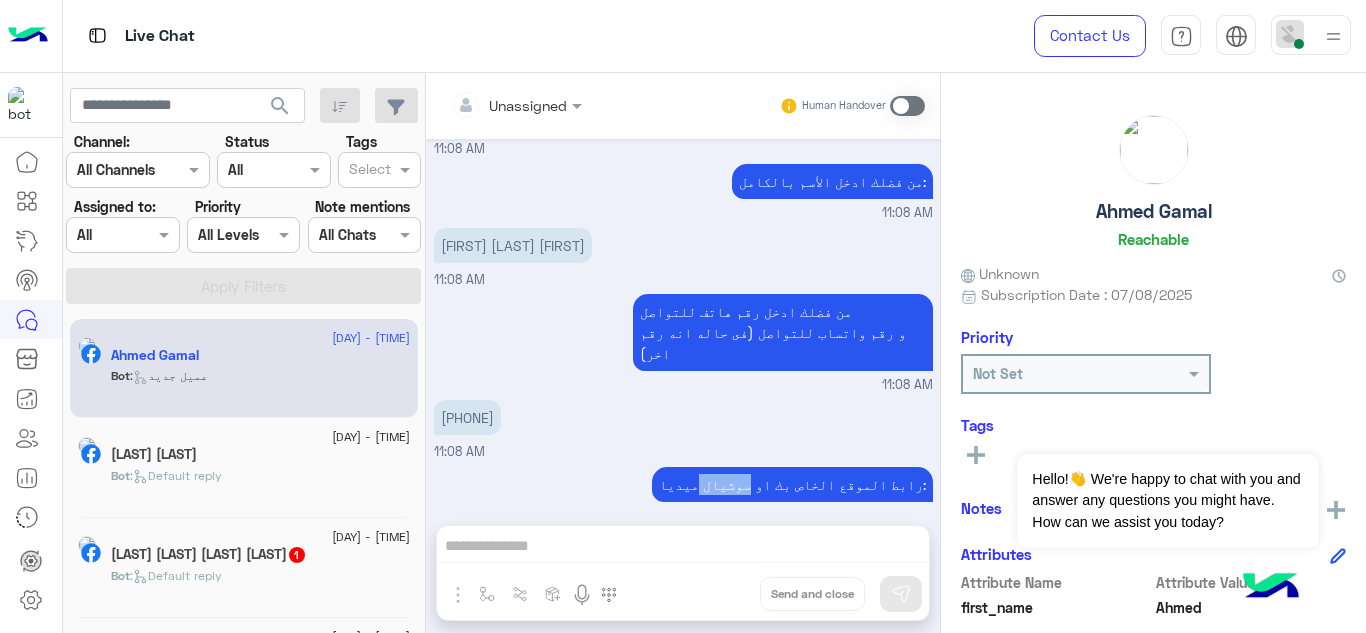 click on "رابط الموقع الخاص بك او سوشيال ميديا:" at bounding box center (792, 484) 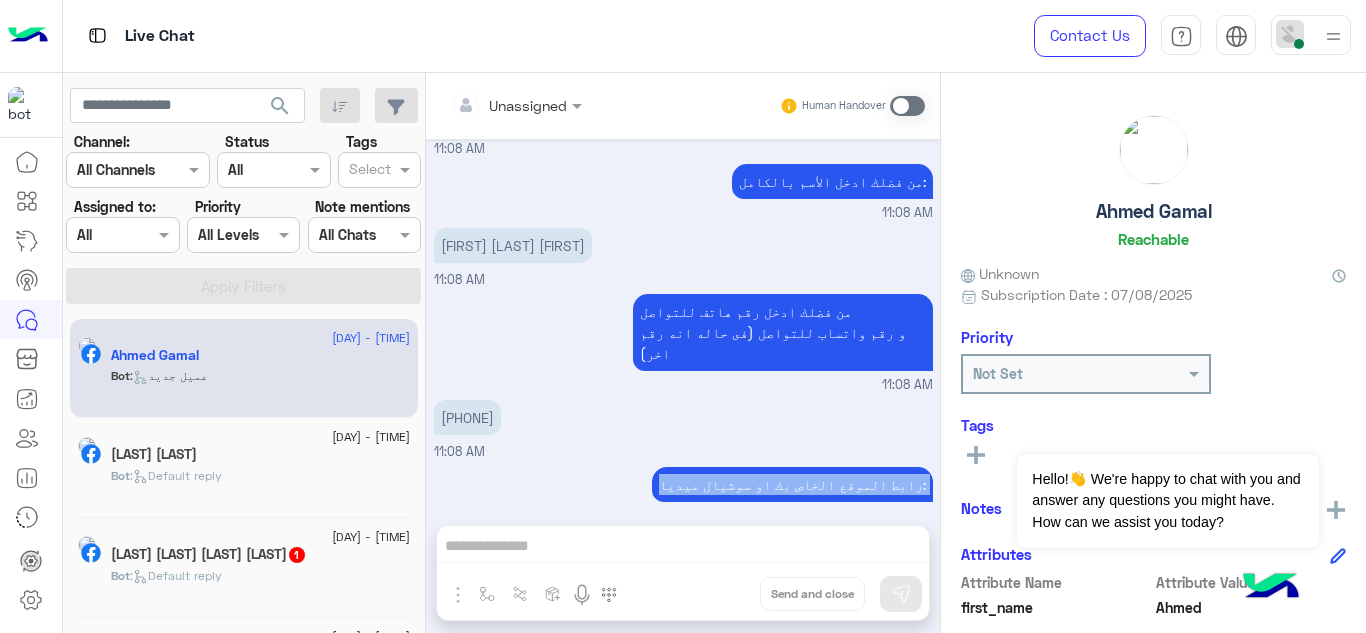 click on "رابط الموقع الخاص بك او سوشيال ميديا:" at bounding box center [792, 484] 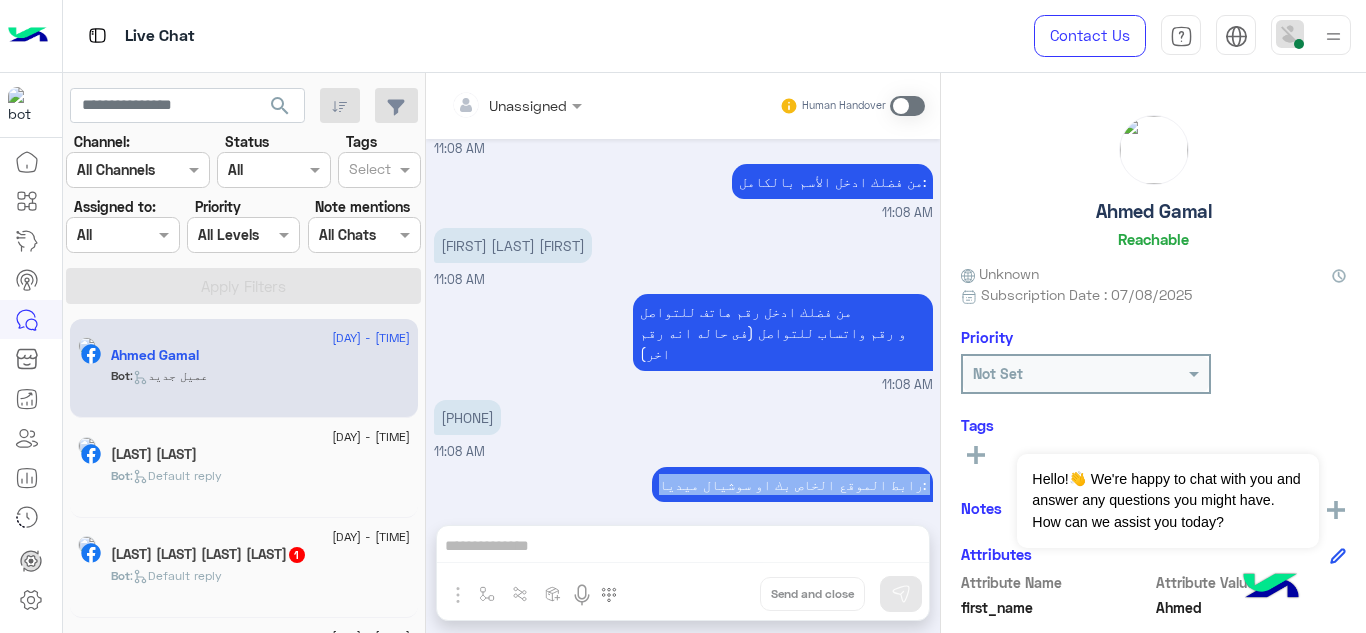click on "رابط الموقع الخاص بك او سوشيال ميديا:" at bounding box center (792, 484) 